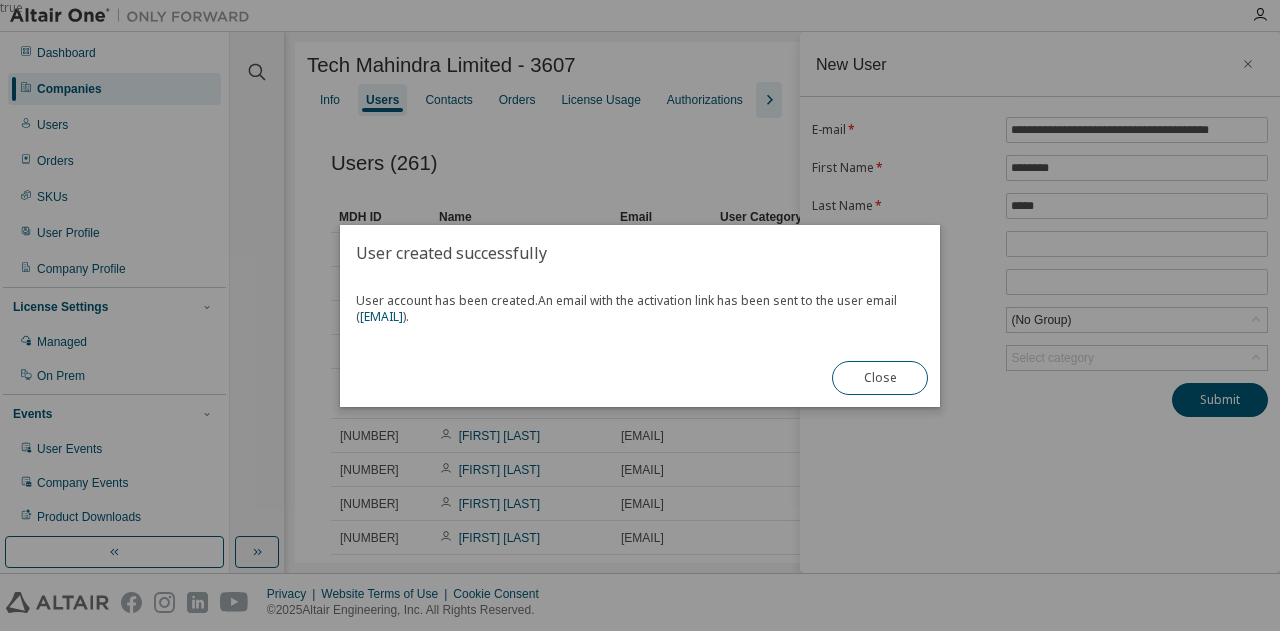 scroll, scrollTop: 0, scrollLeft: 0, axis: both 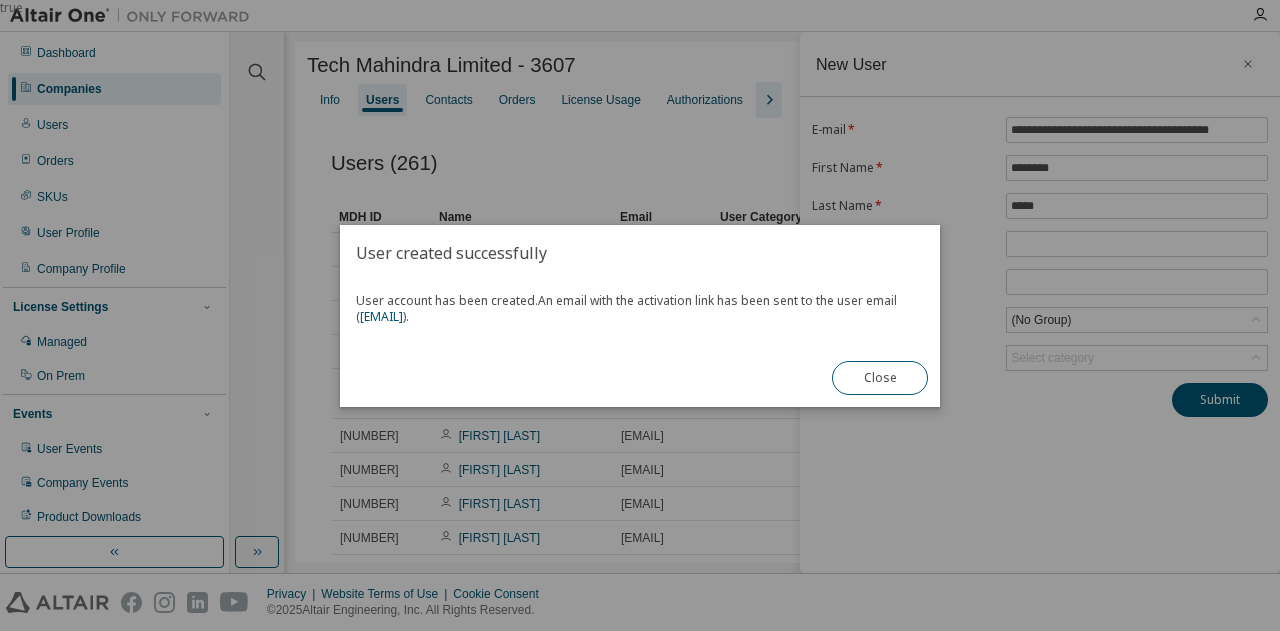 click on "Close" at bounding box center [880, 378] 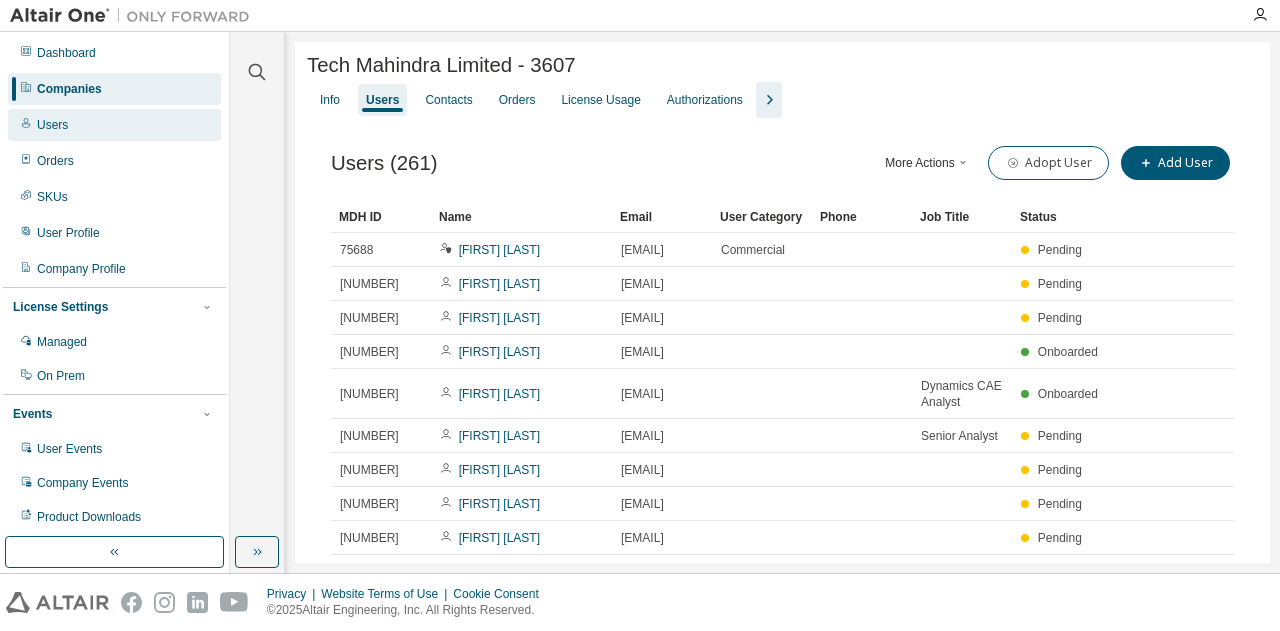 click on "Users" at bounding box center [114, 125] 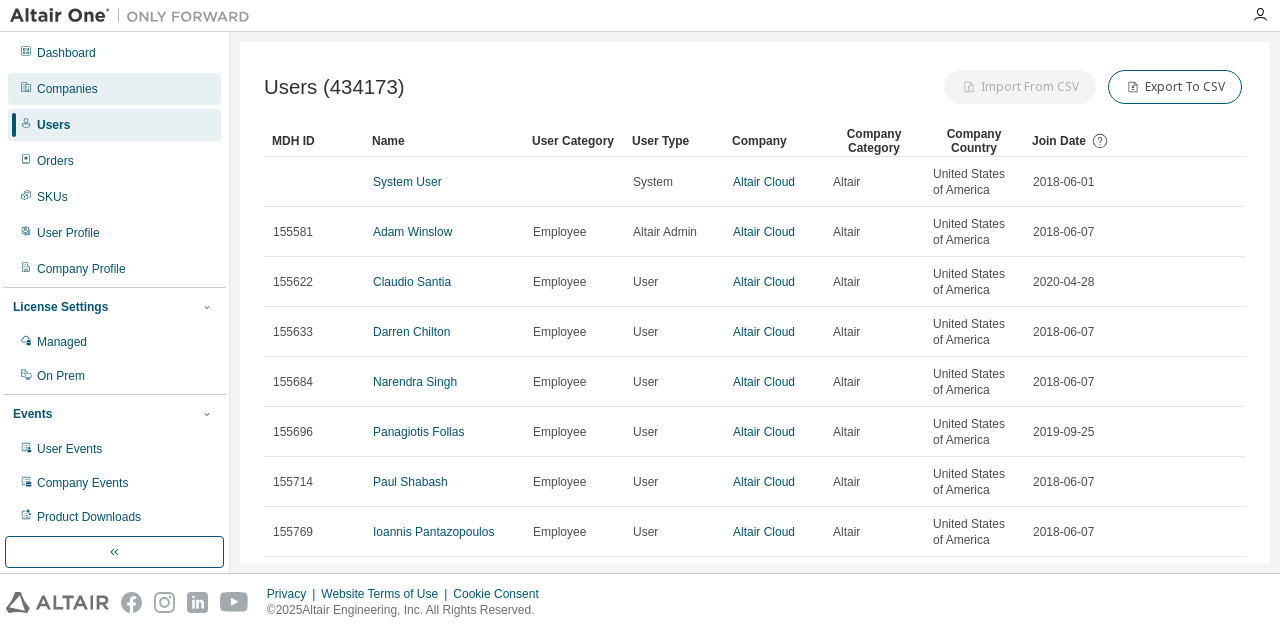 click on "Companies" at bounding box center [67, 89] 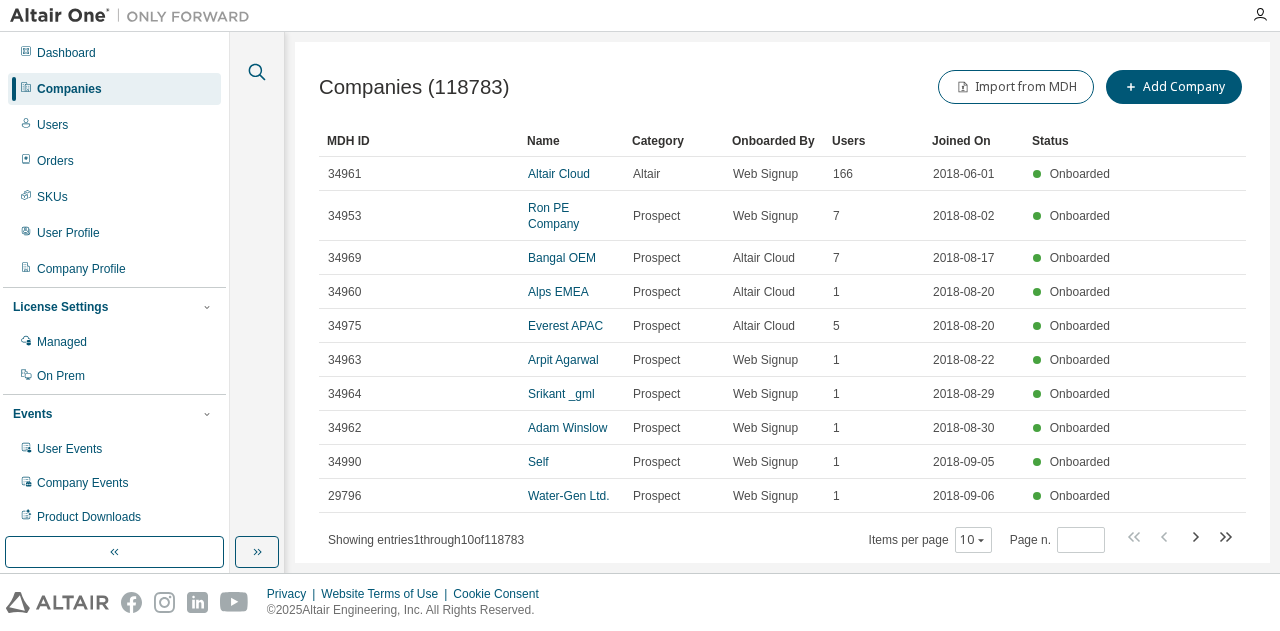 click 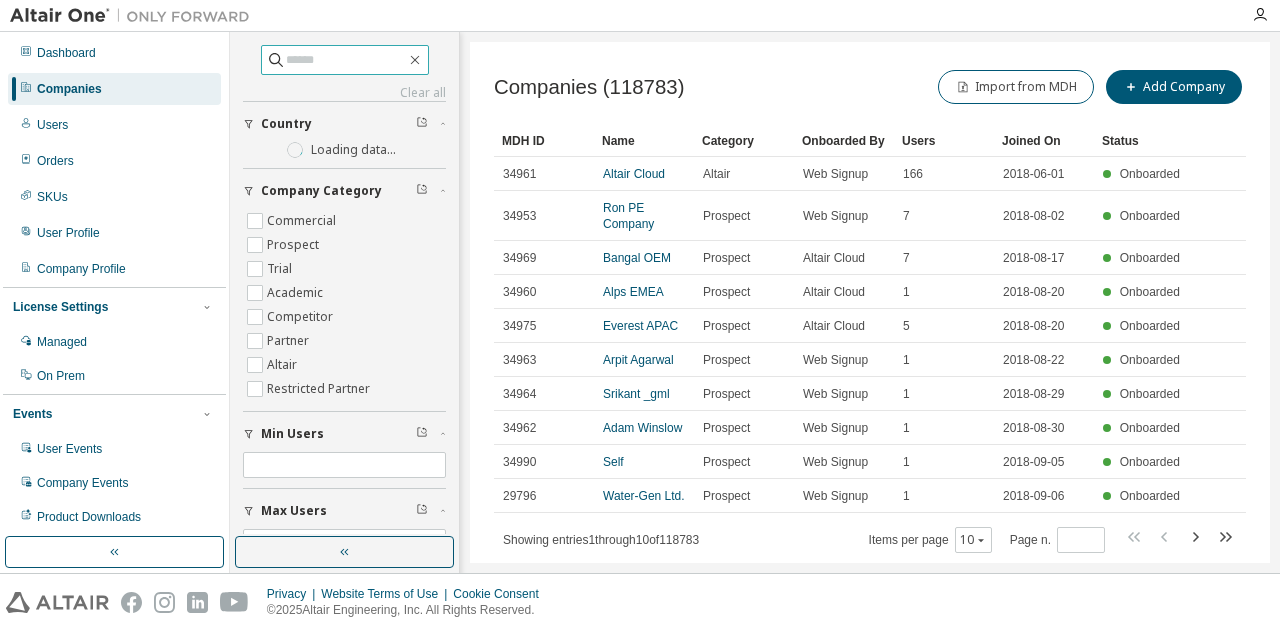 click at bounding box center [346, 60] 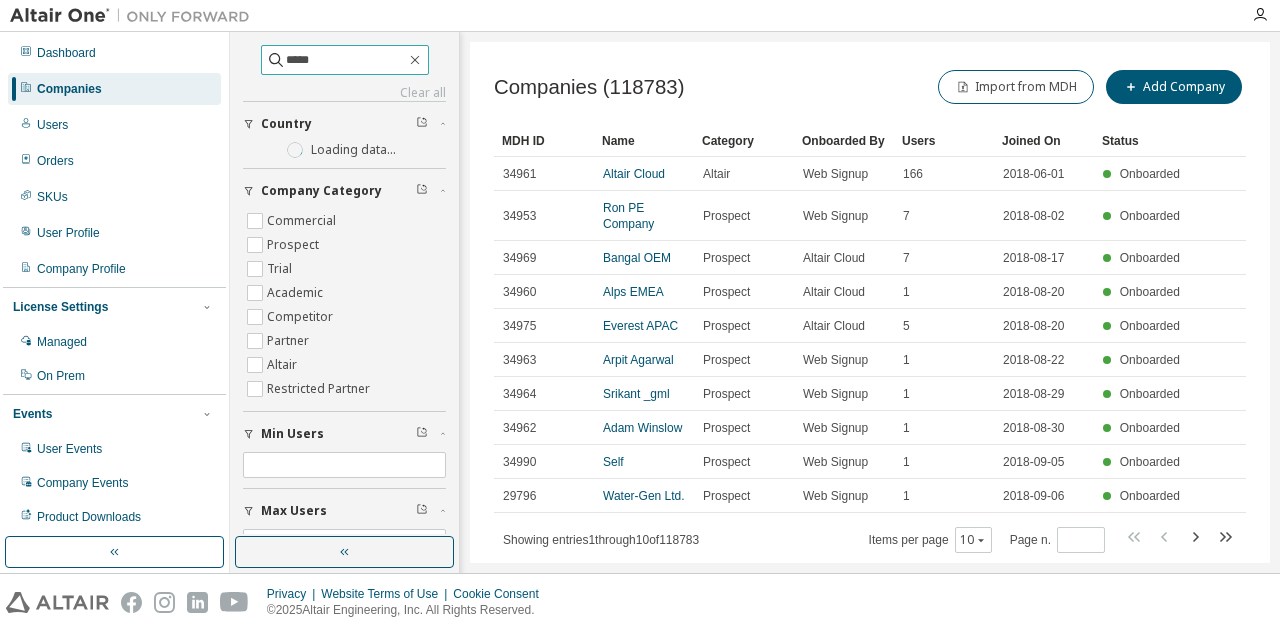 type on "*****" 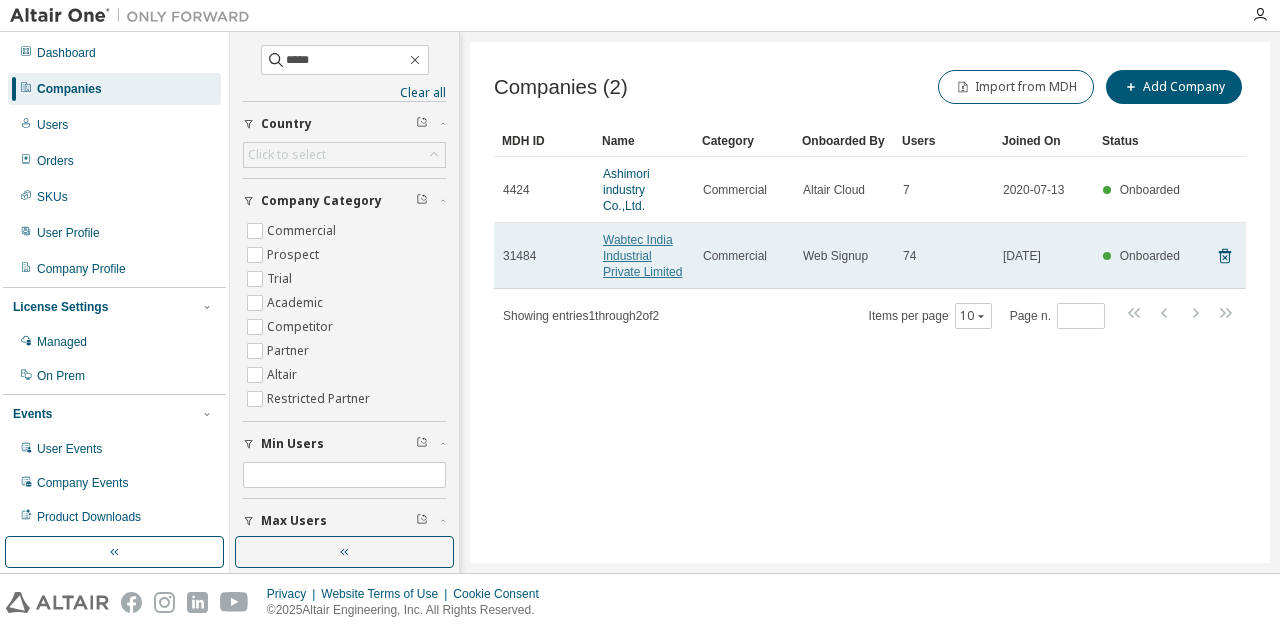 click on "Wabtec India Industrial Private Limited" at bounding box center (642, 256) 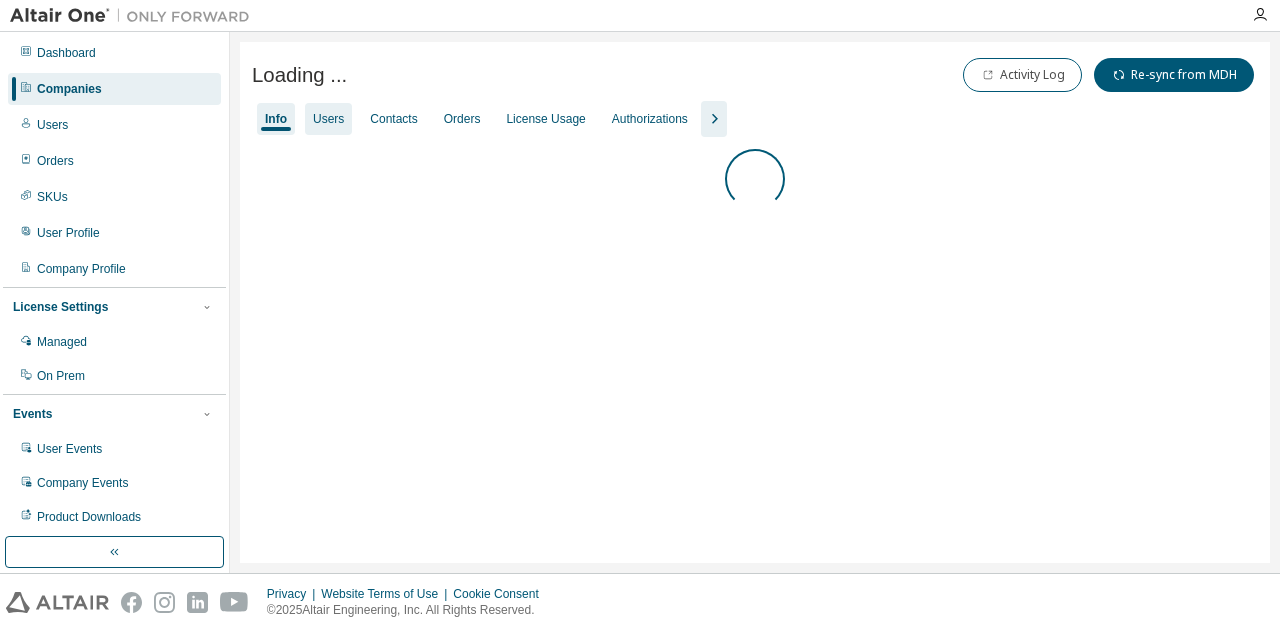click on "Users" at bounding box center (328, 119) 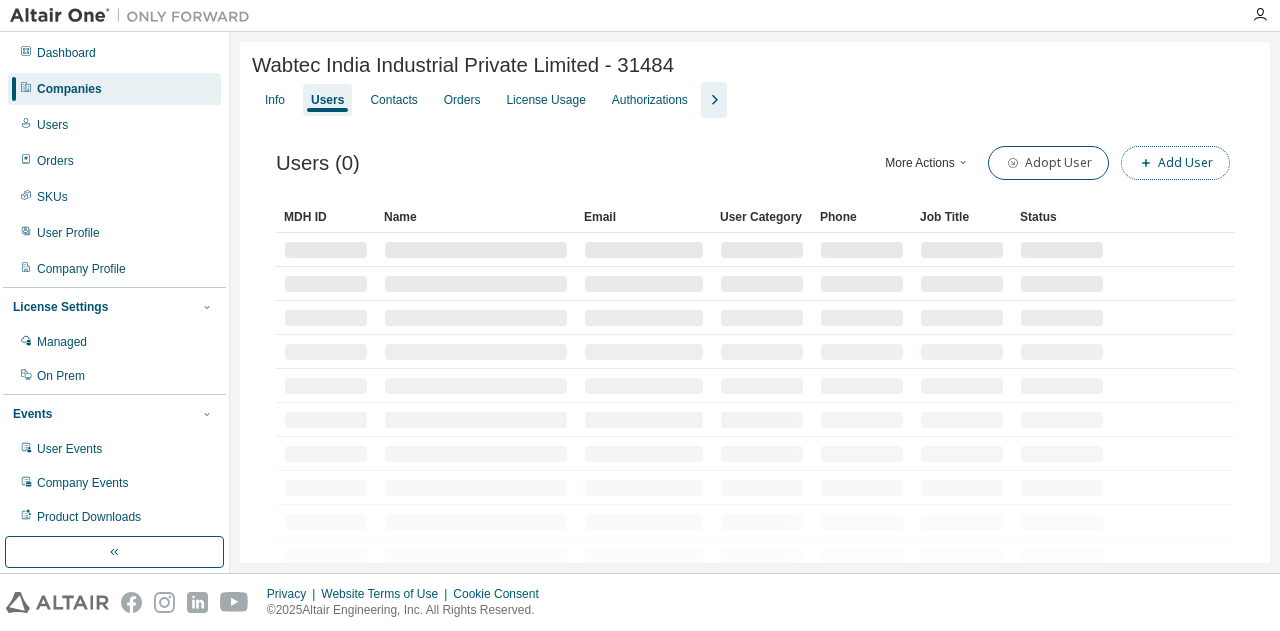click on "Add User" at bounding box center (1175, 163) 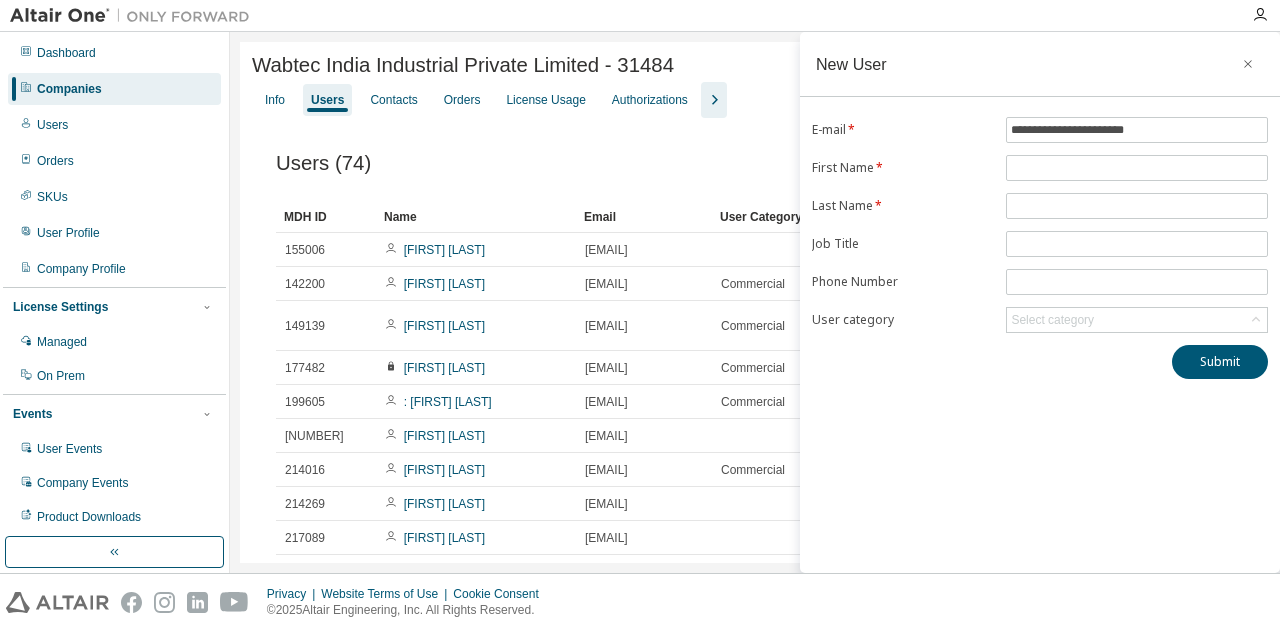type on "**********" 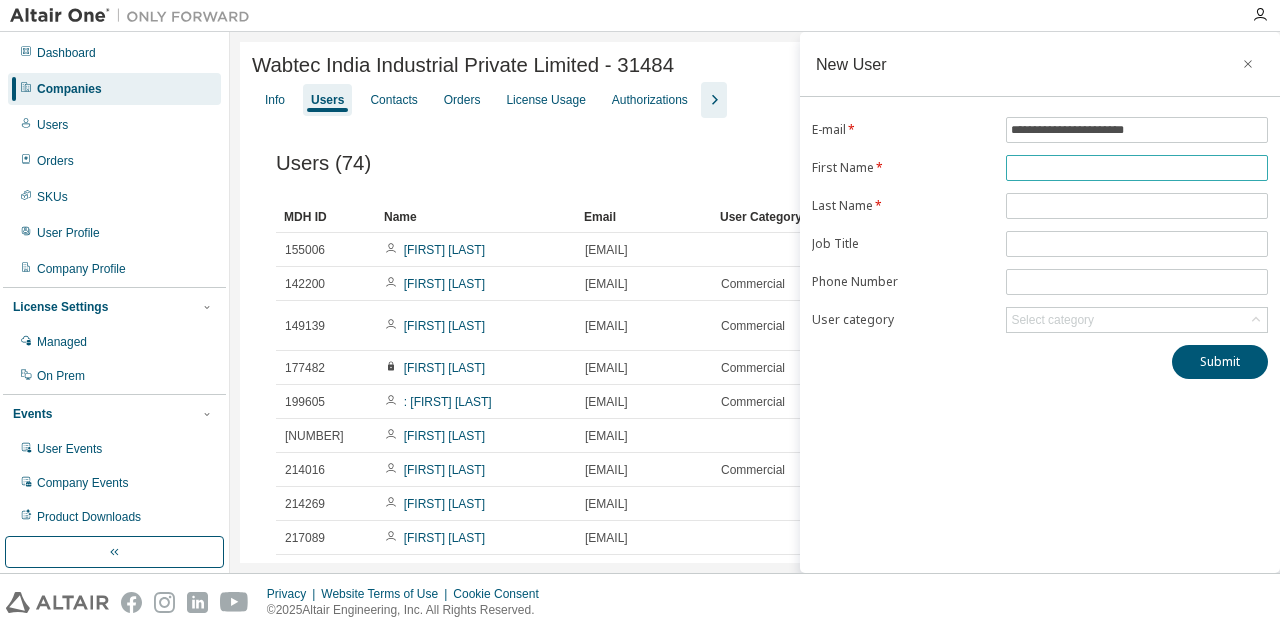 click at bounding box center (1137, 168) 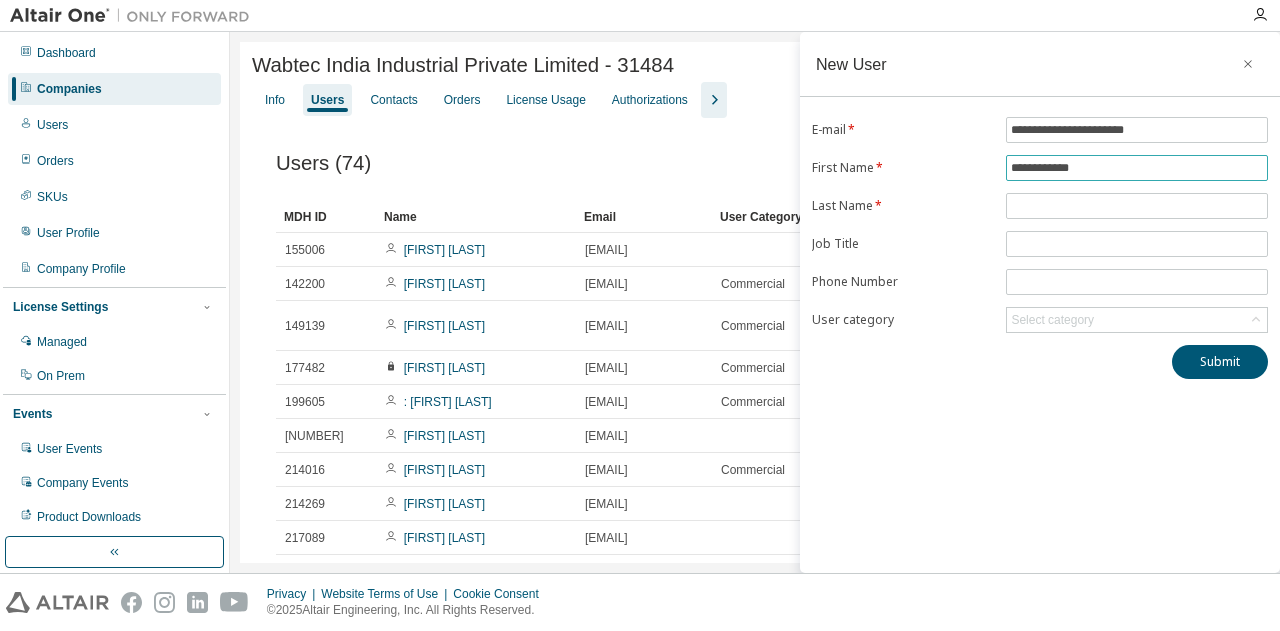 click on "**********" at bounding box center (1137, 168) 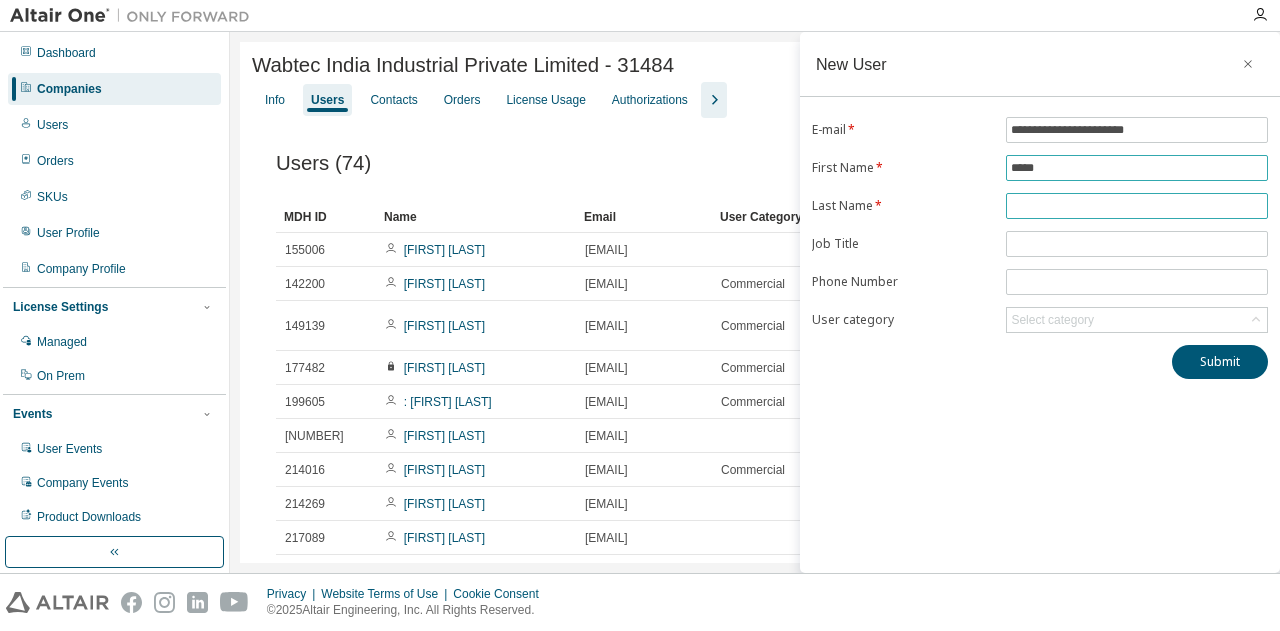 type on "****" 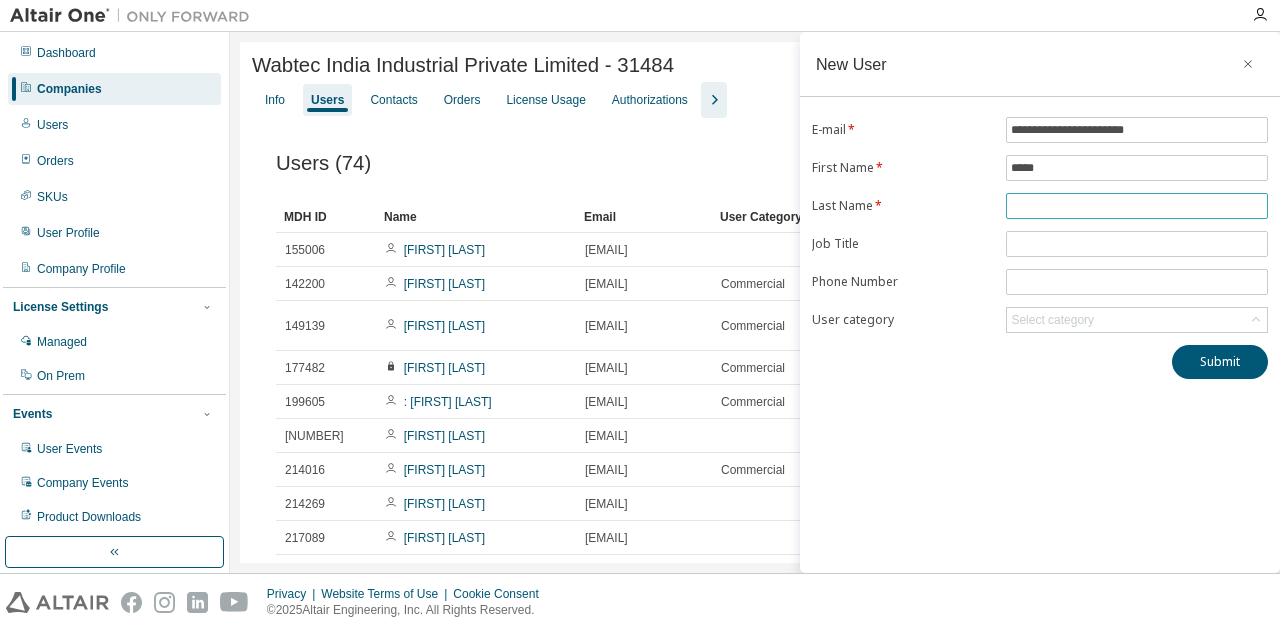 click at bounding box center (1137, 206) 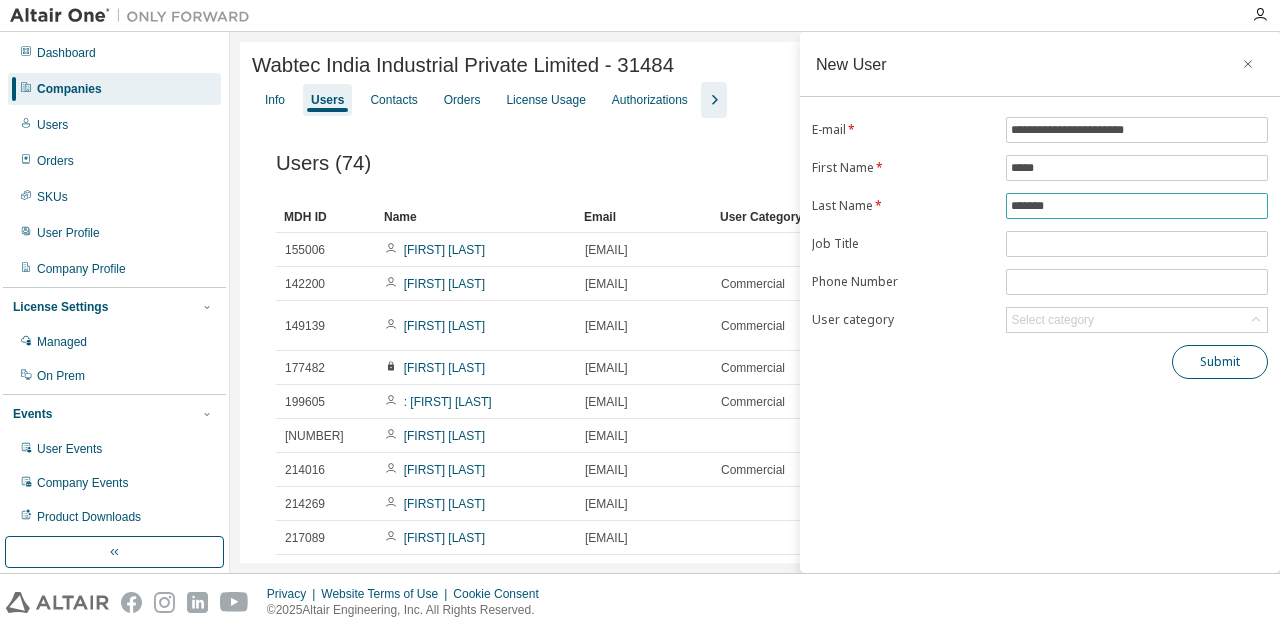 type on "*******" 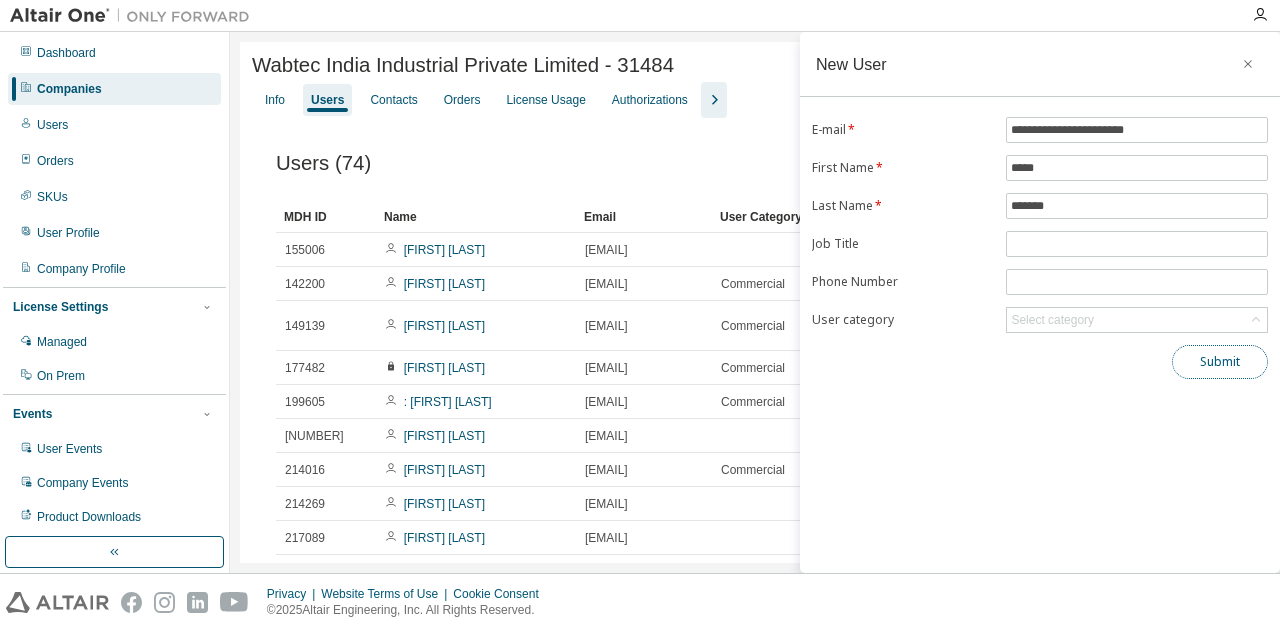 click on "Submit" at bounding box center (1220, 362) 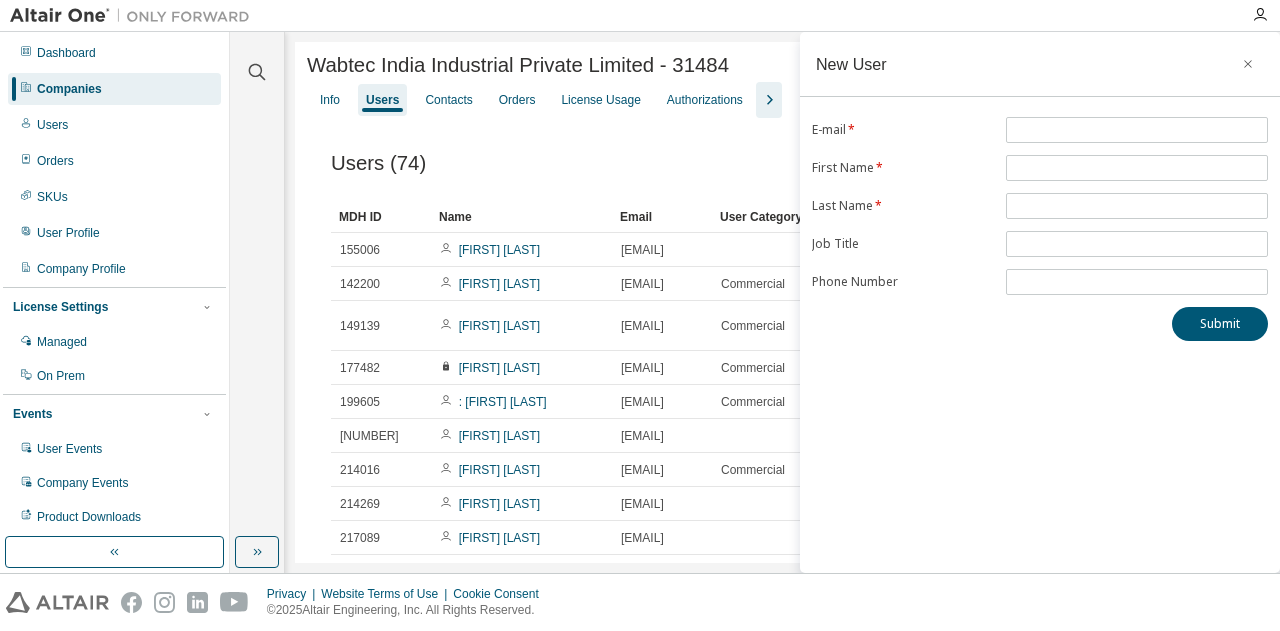 click on "Commercial" at bounding box center (762, 368) 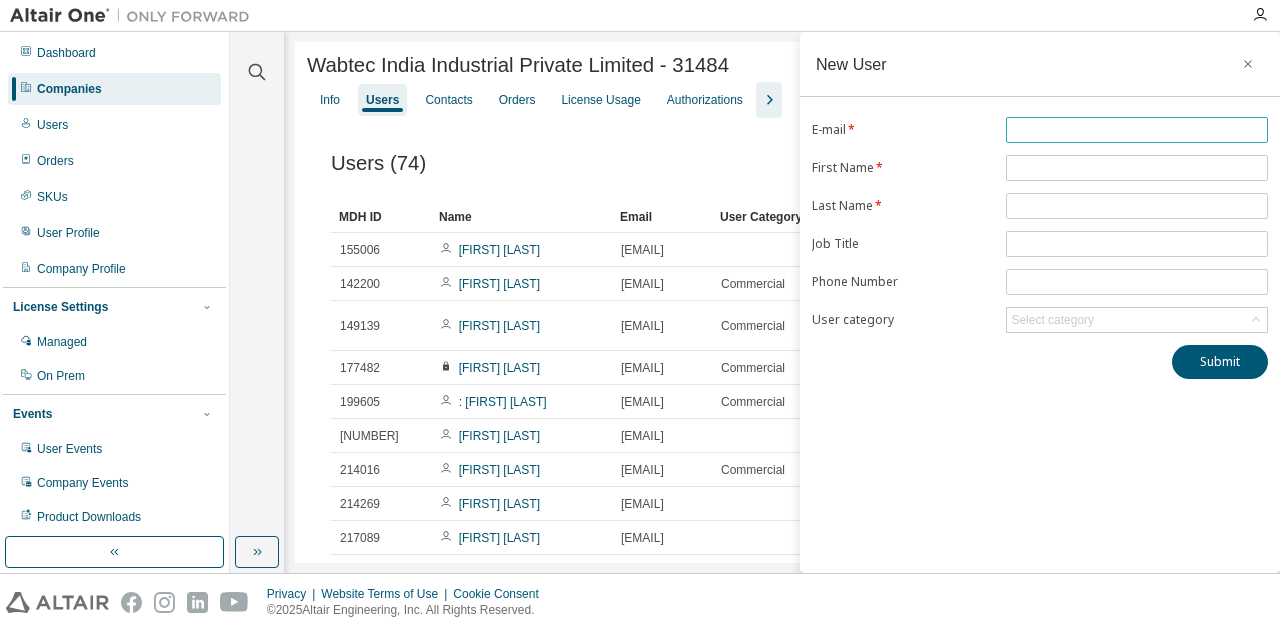 click at bounding box center [1137, 130] 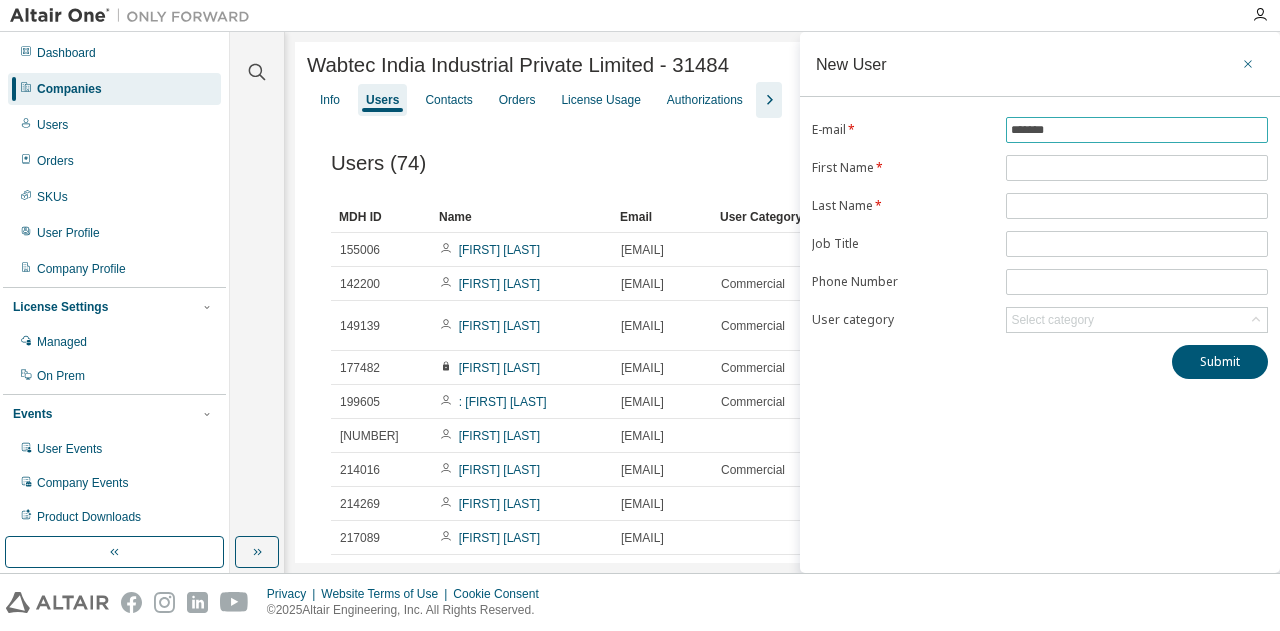 type on "*******" 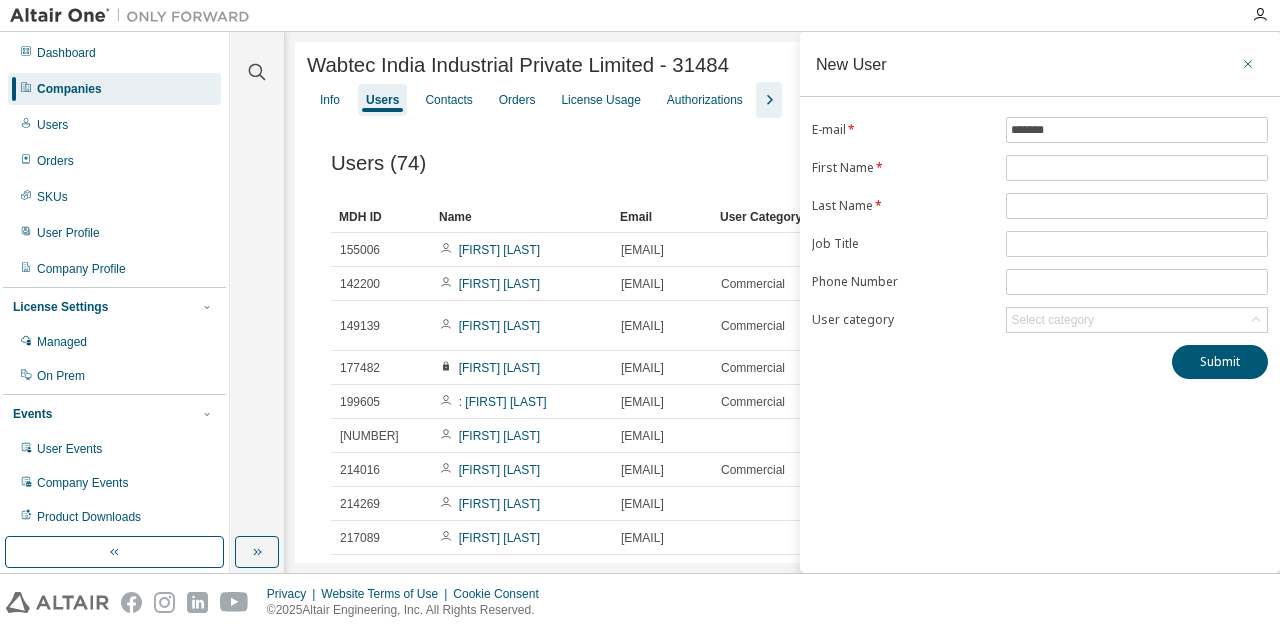 click 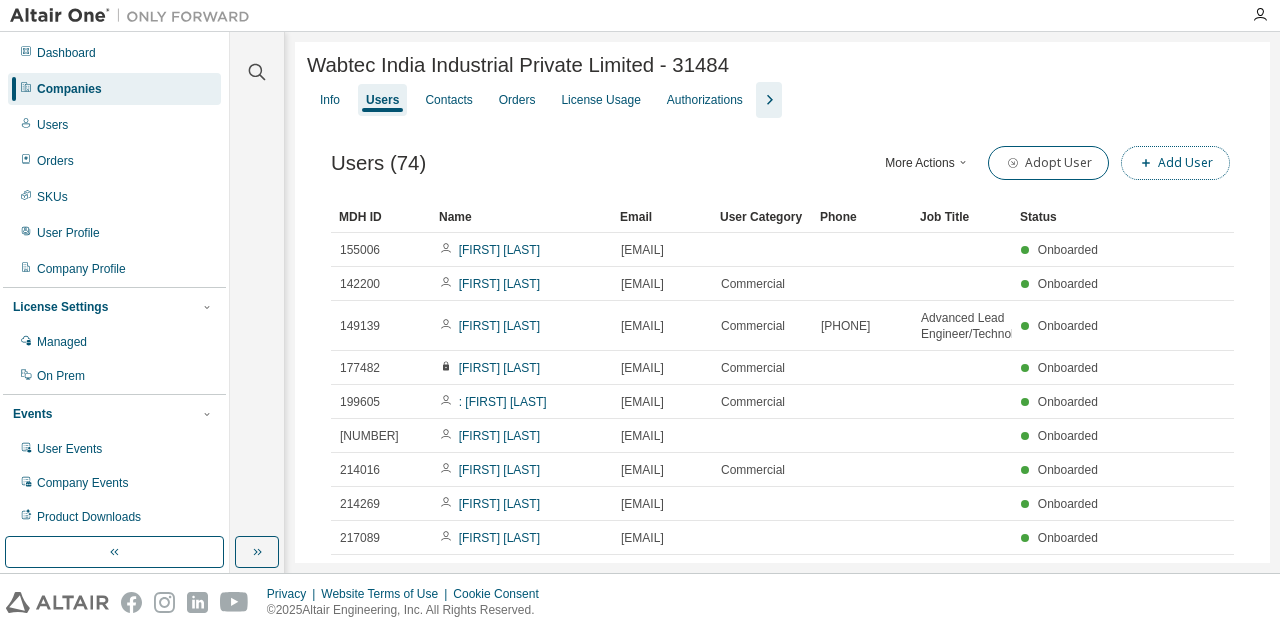 click on "Add User" at bounding box center (1175, 163) 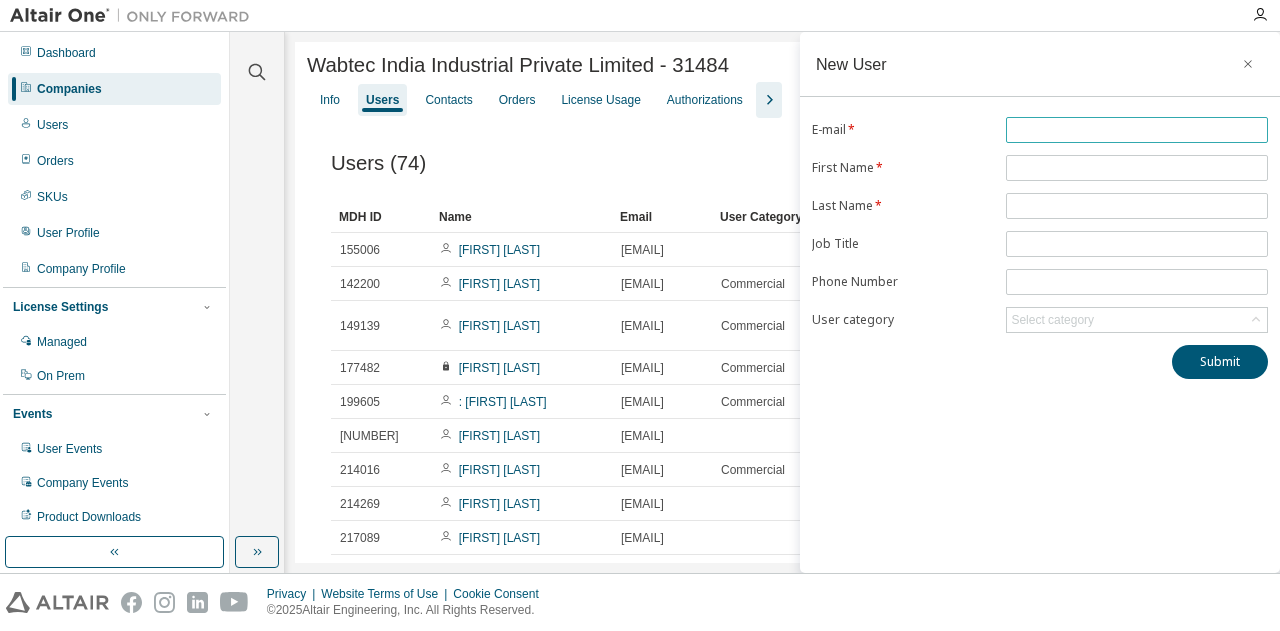 click at bounding box center (1137, 130) 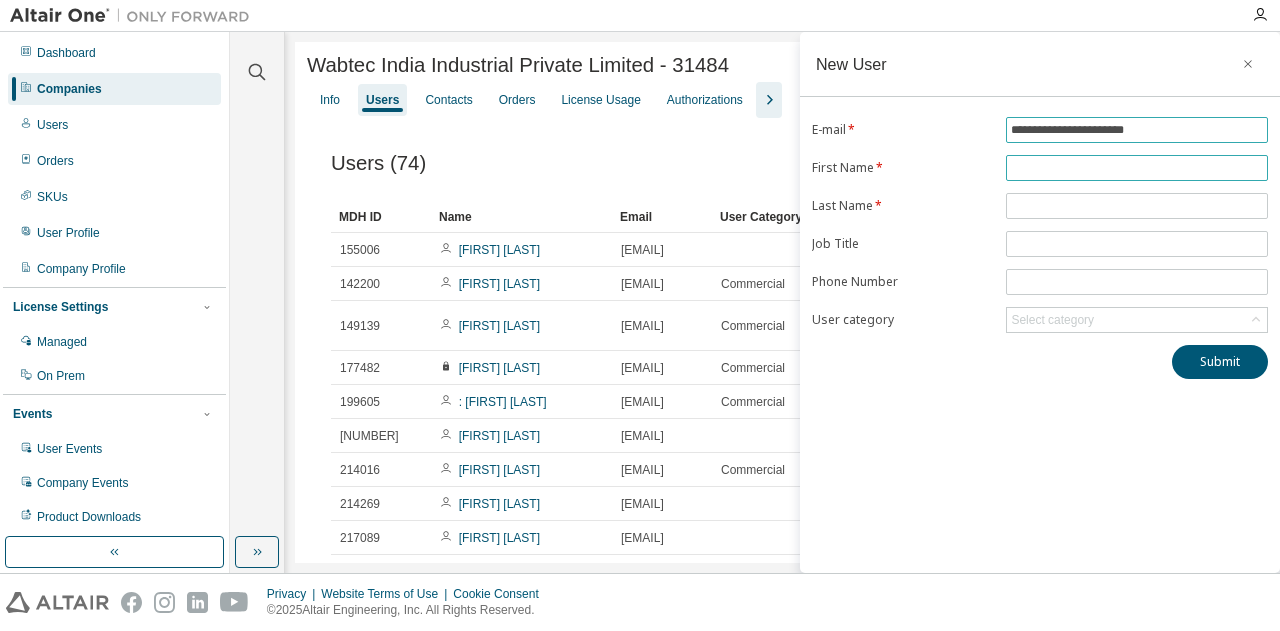 type on "**********" 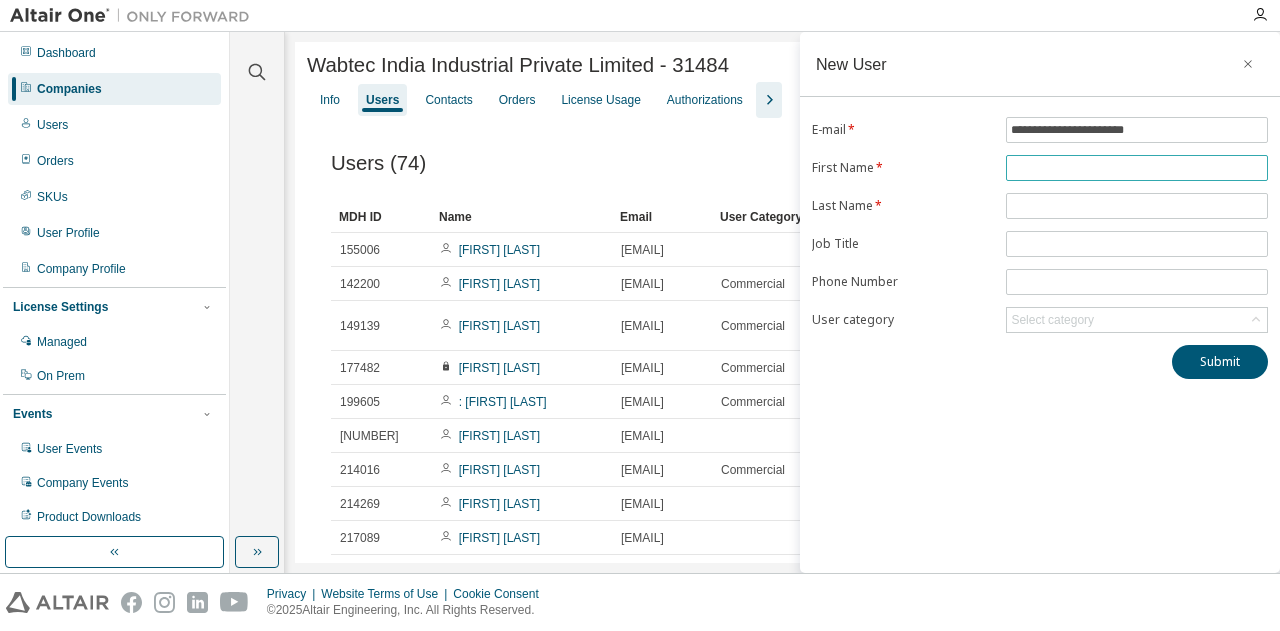 click at bounding box center [1137, 168] 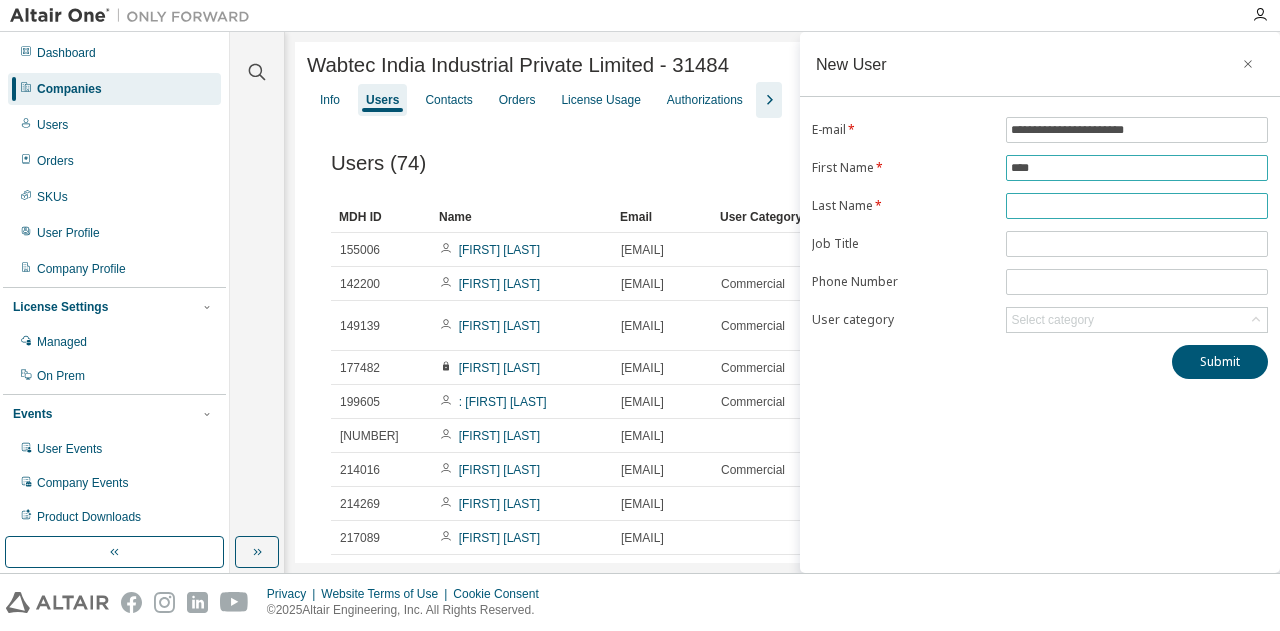 type on "****" 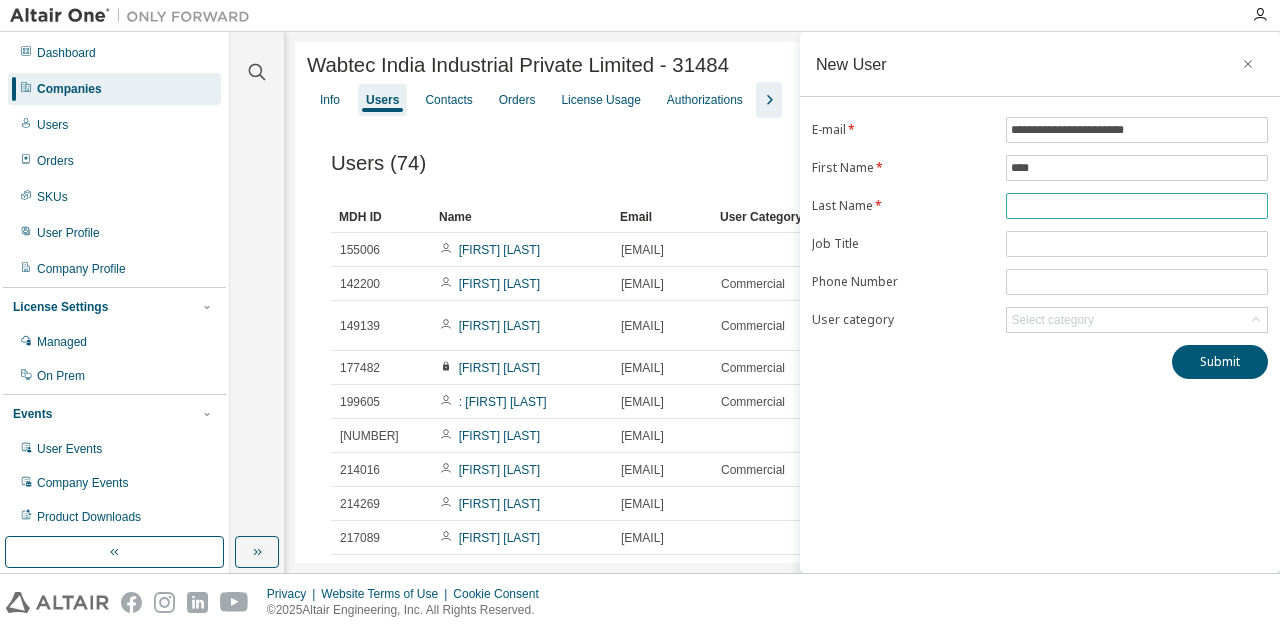 click at bounding box center [1137, 206] 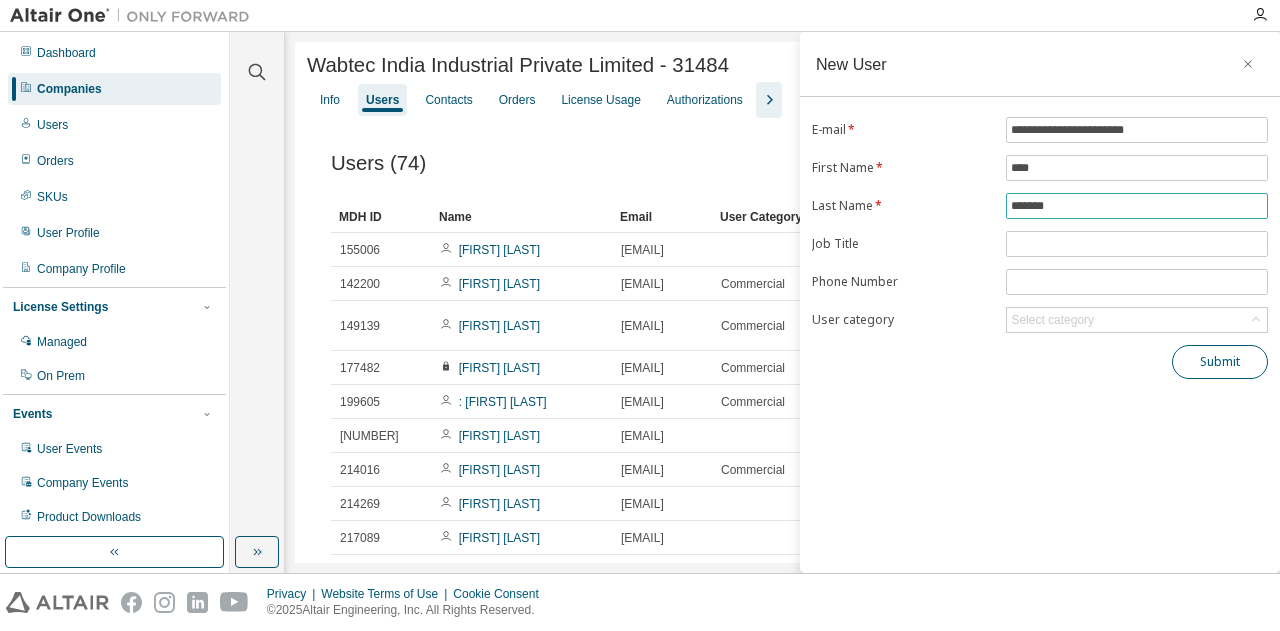 type on "*******" 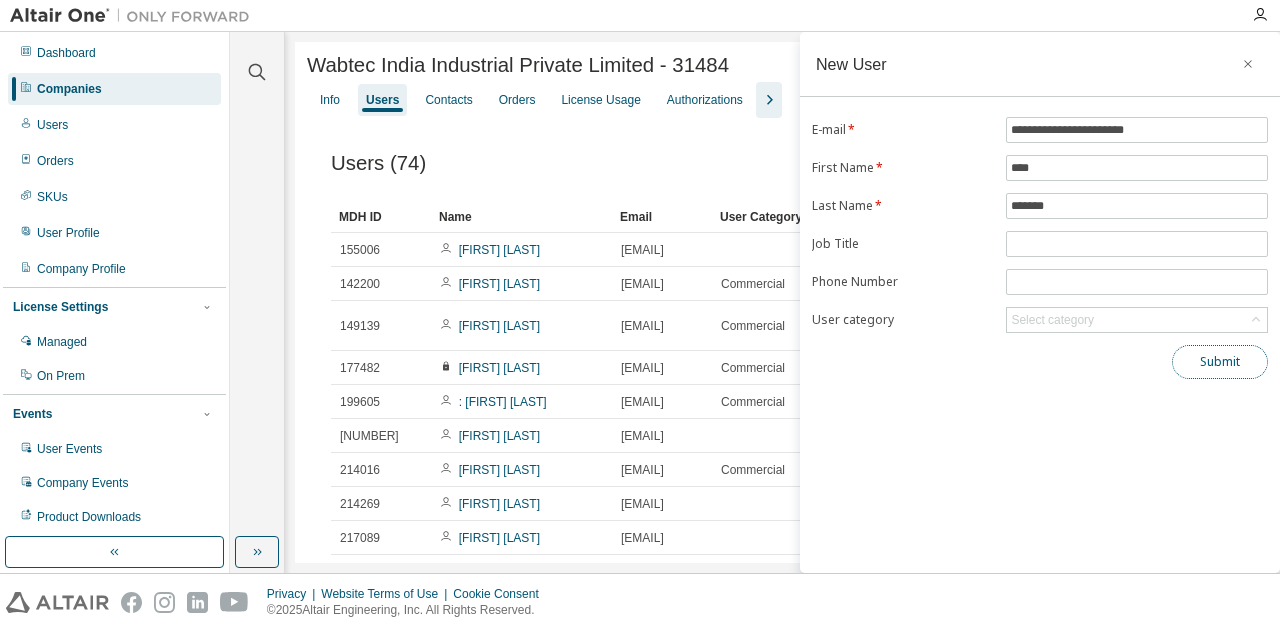 click on "Submit" at bounding box center (1220, 362) 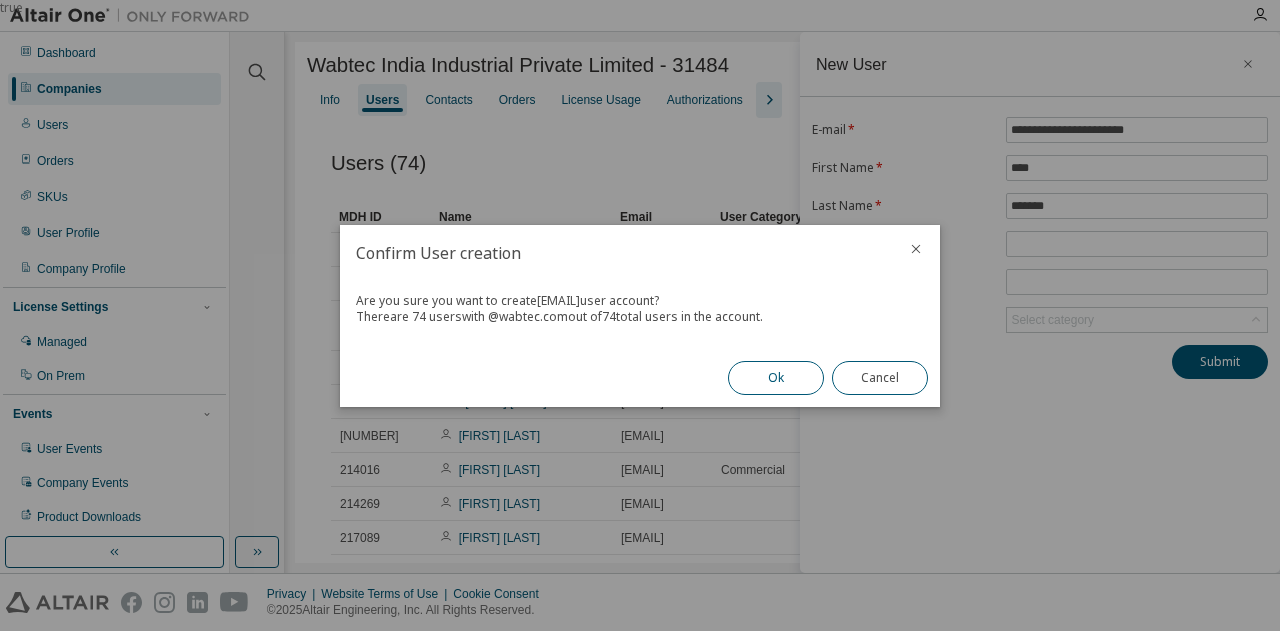 click on "Ok" at bounding box center (776, 378) 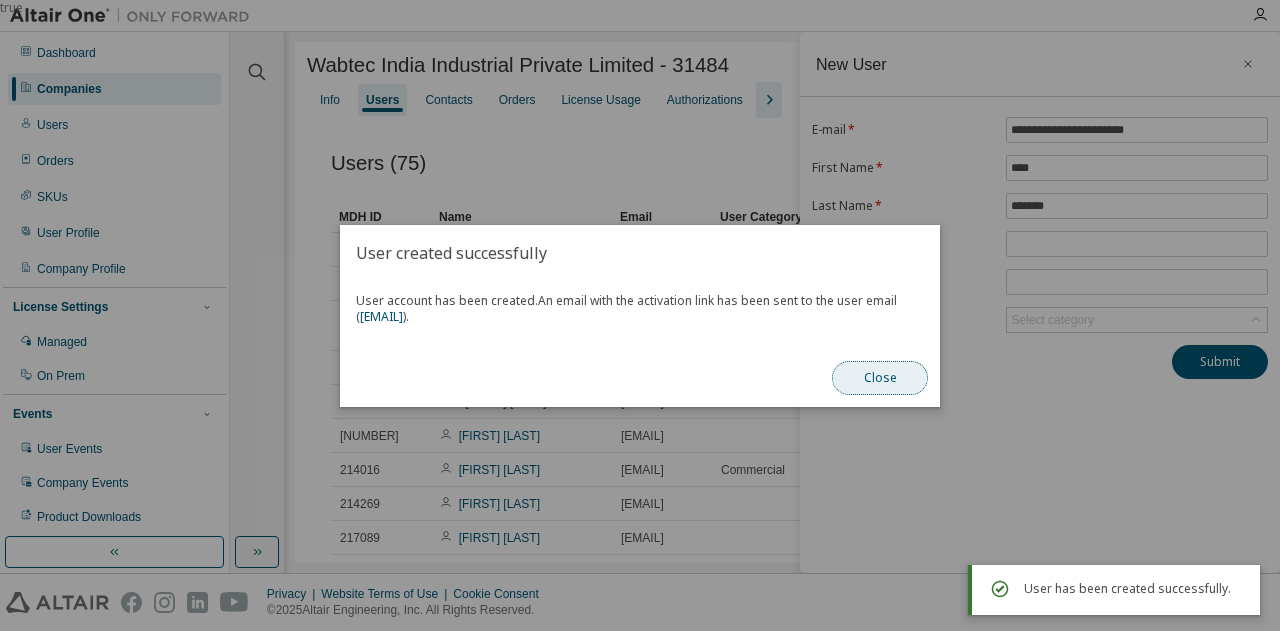click on "Close" at bounding box center (880, 378) 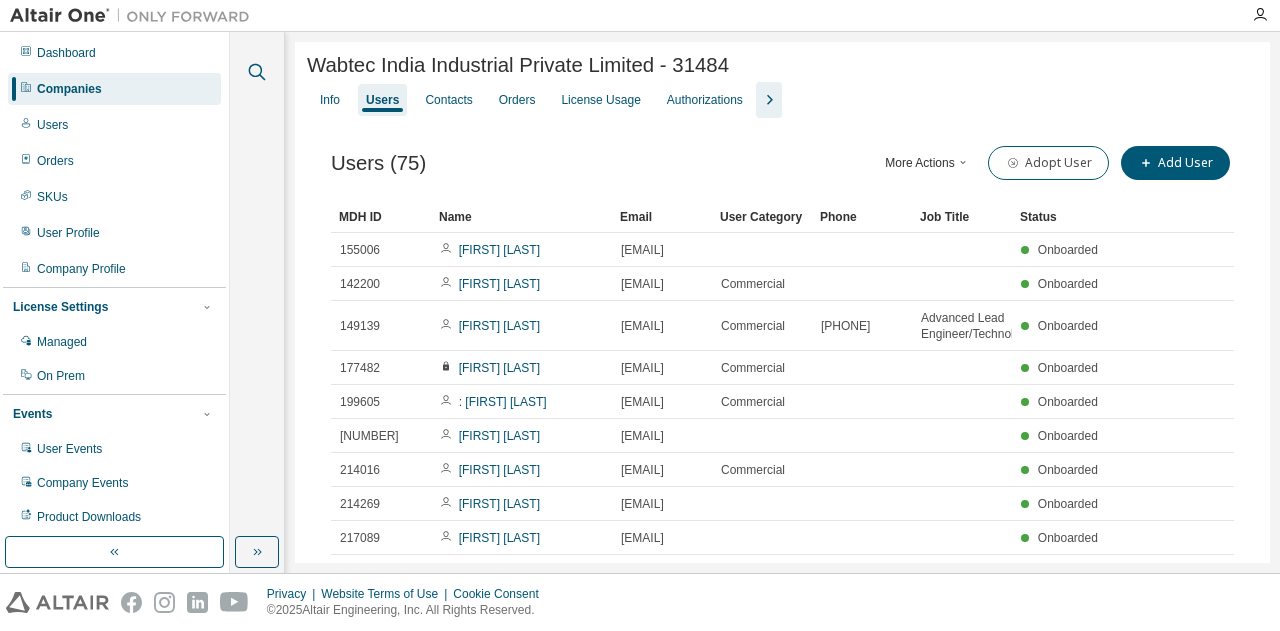 click 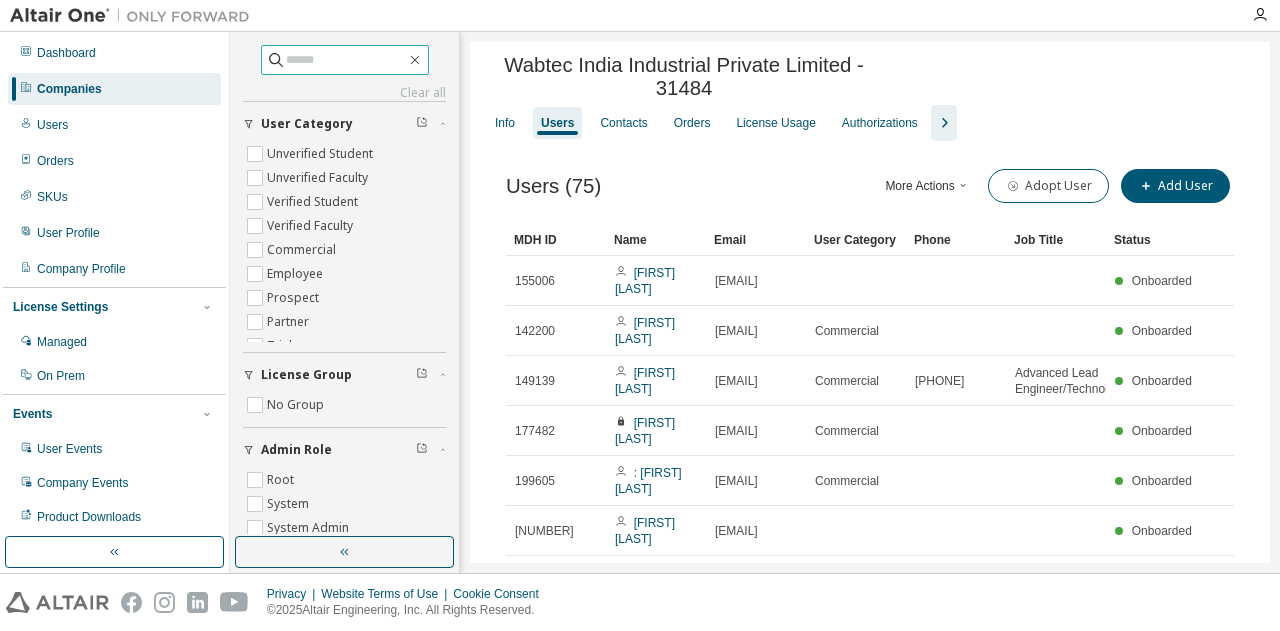 click at bounding box center (346, 60) 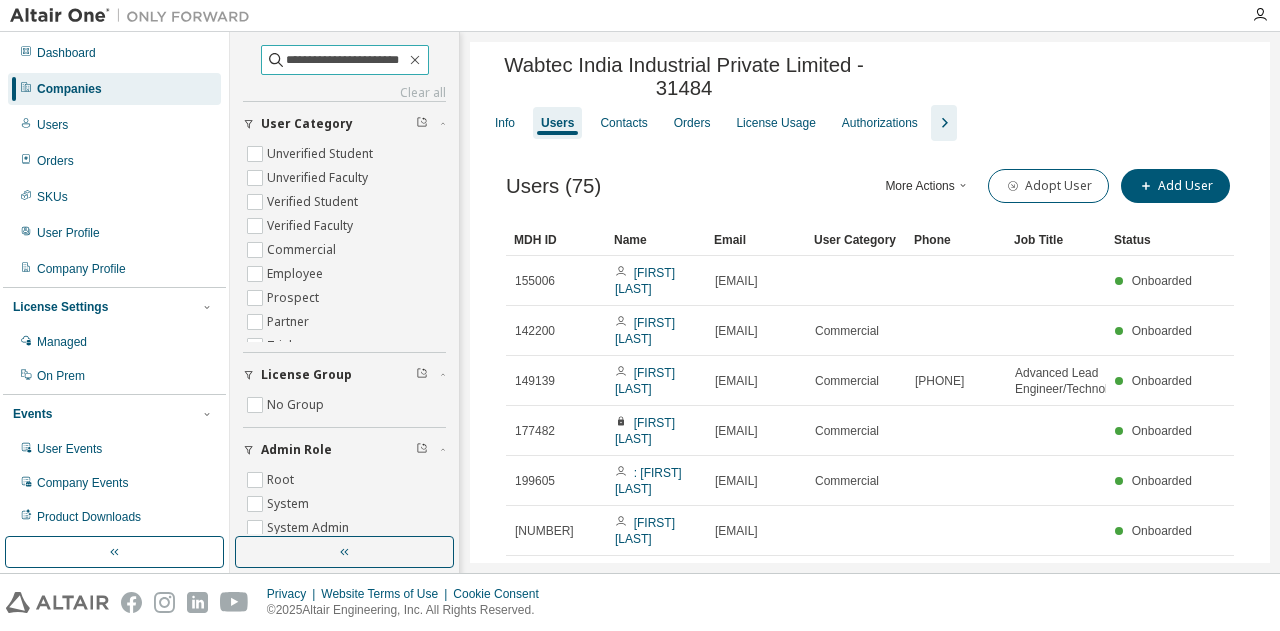 type on "**********" 